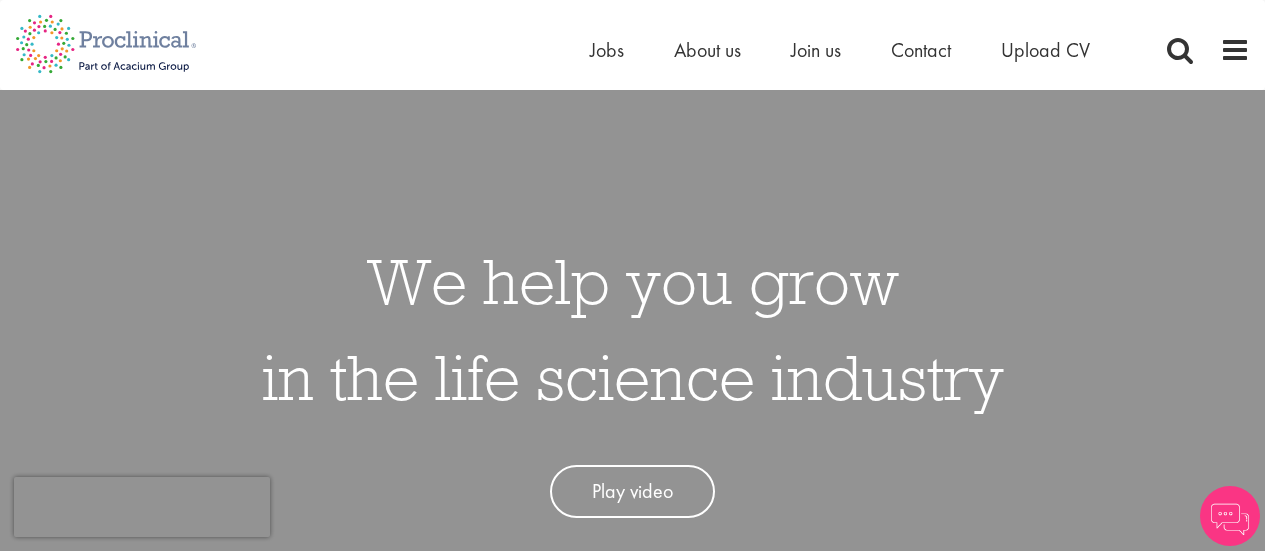 scroll, scrollTop: 0, scrollLeft: 0, axis: both 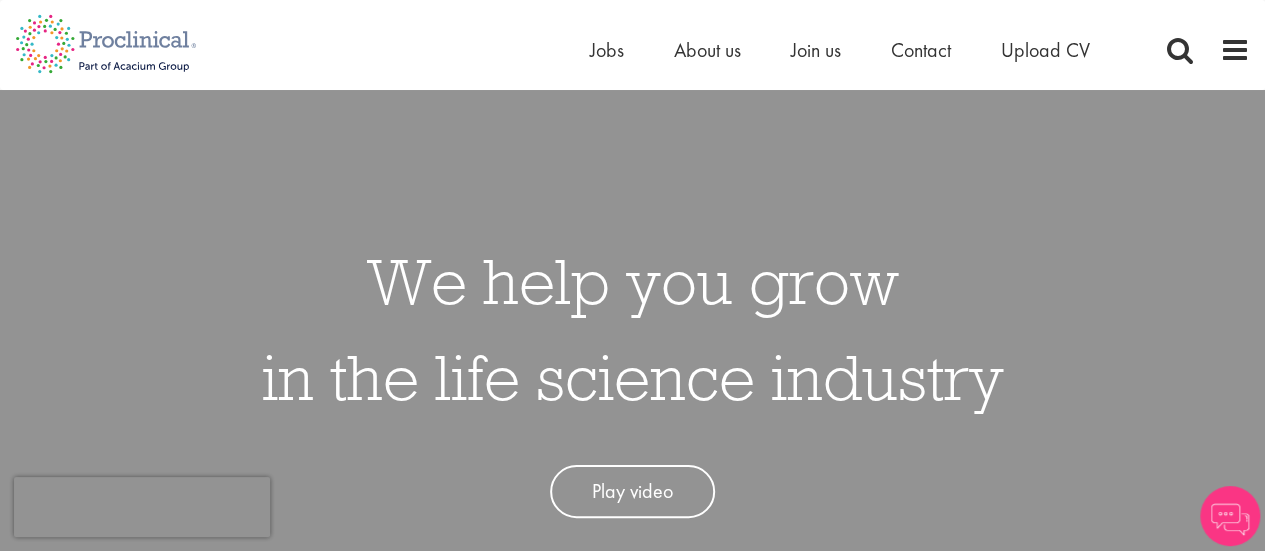 click on "We help you grow  in the life science industry
Play video" at bounding box center (632, 365) 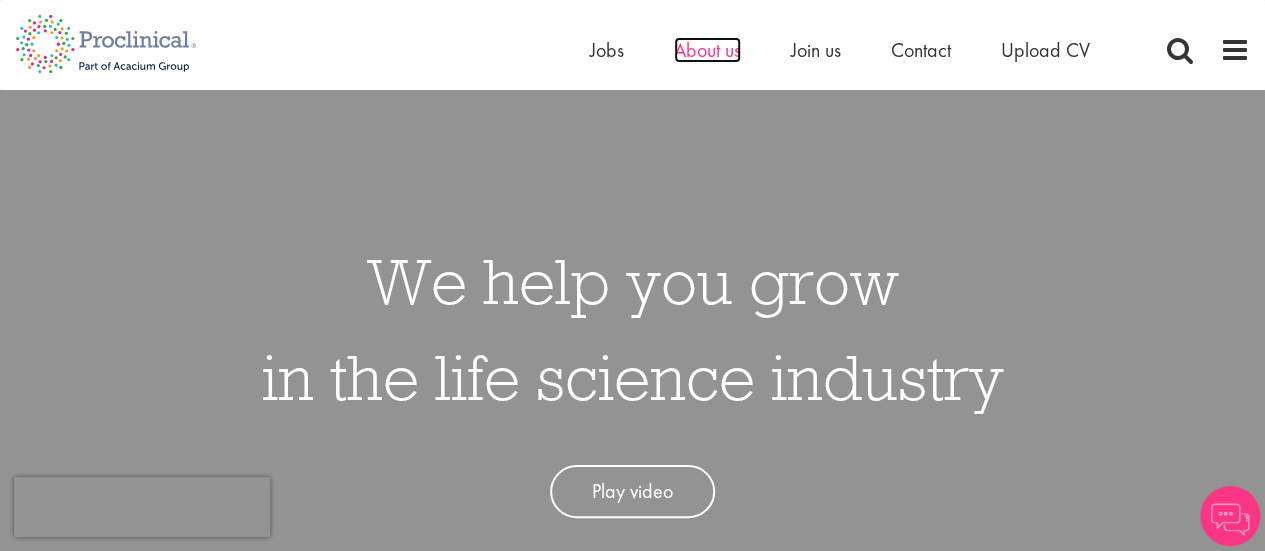 click on "About us" at bounding box center (707, 50) 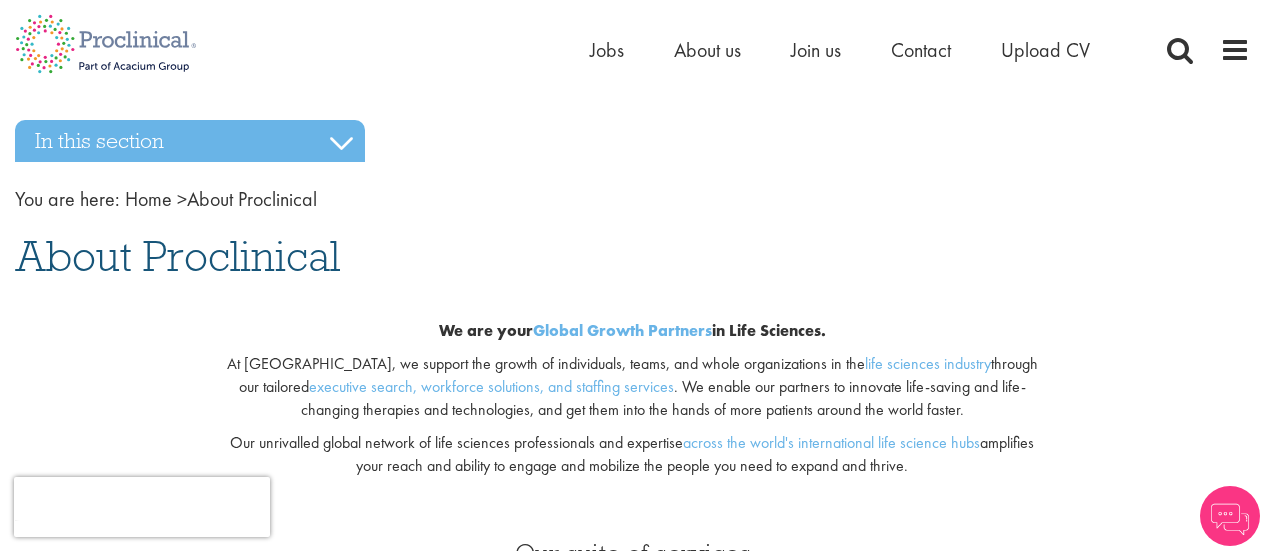 scroll, scrollTop: 0, scrollLeft: 0, axis: both 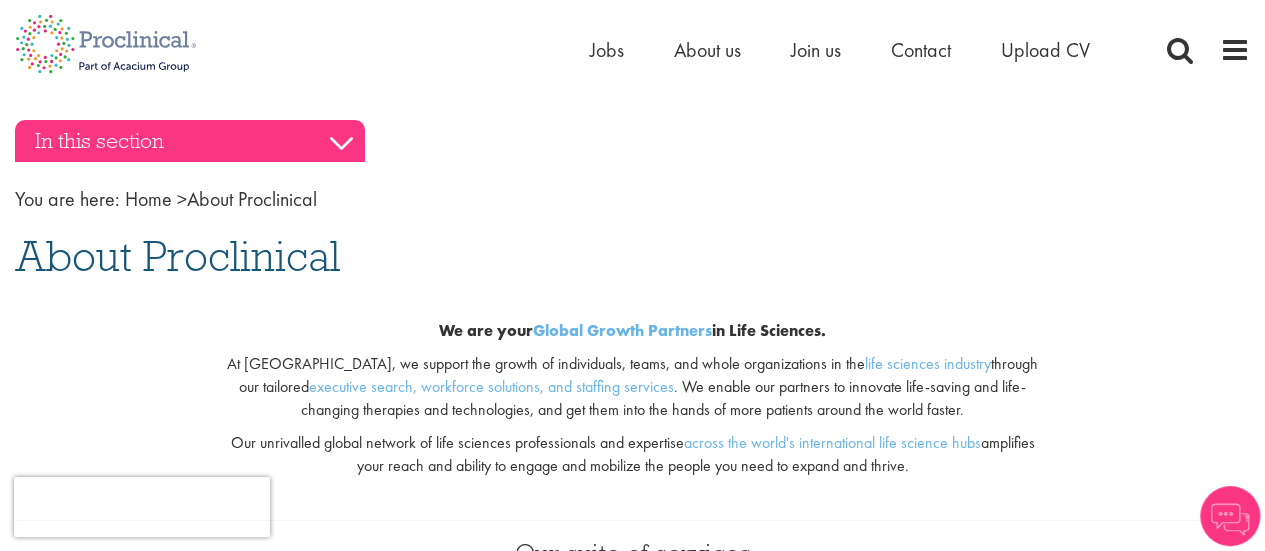 click on "In this section" at bounding box center (190, 141) 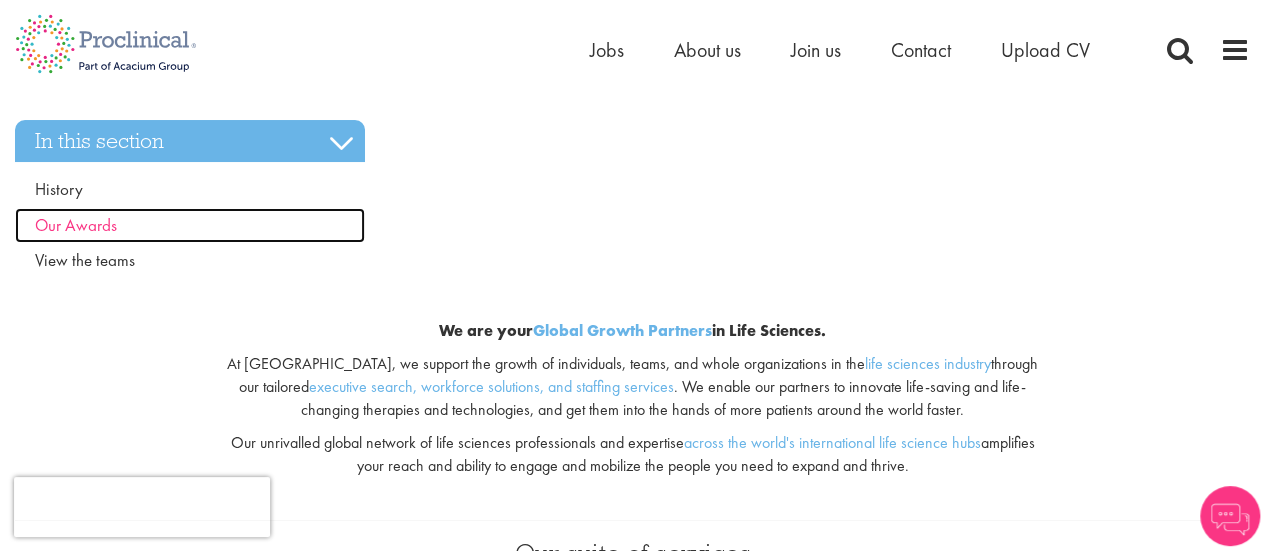 click on "Our Awards" at bounding box center (76, 225) 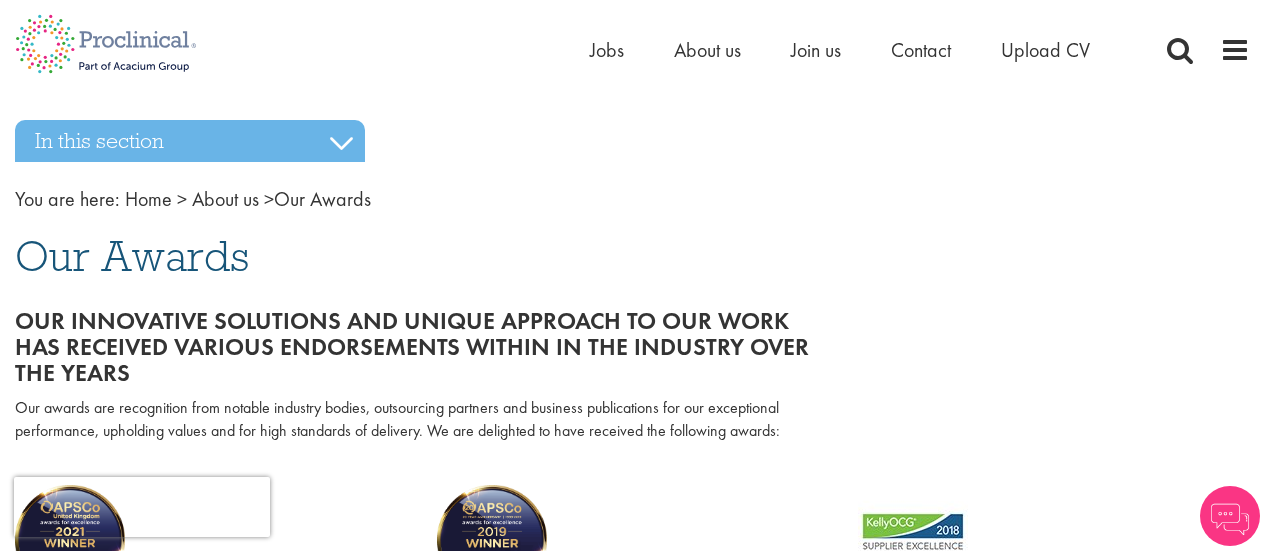 scroll, scrollTop: 0, scrollLeft: 0, axis: both 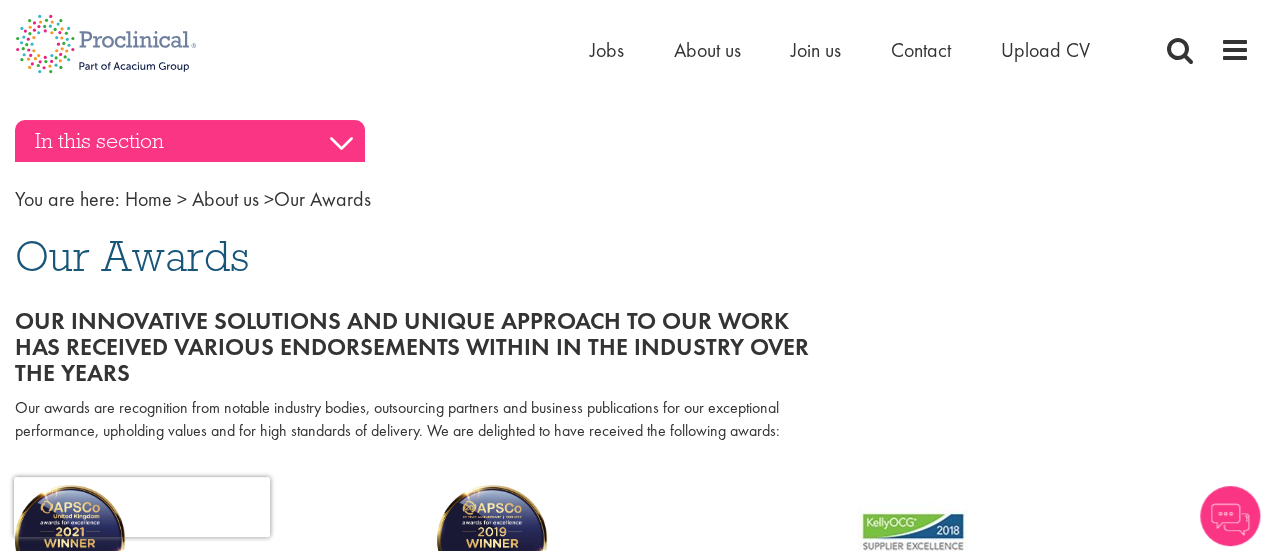 click on "In this section" at bounding box center (190, 141) 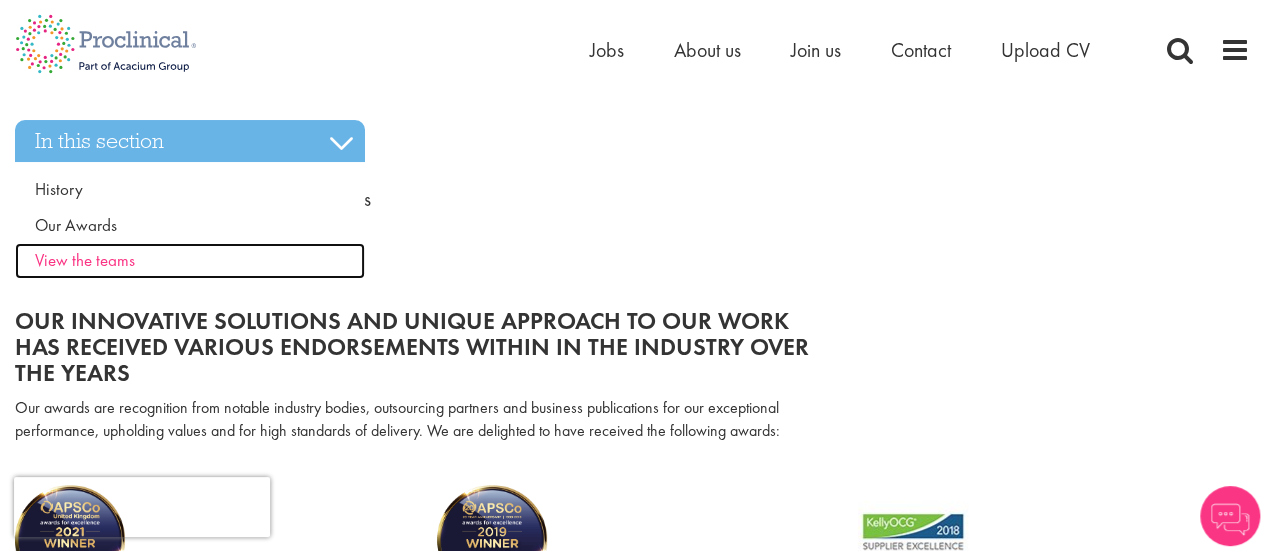 click on "View the teams" at bounding box center [85, 260] 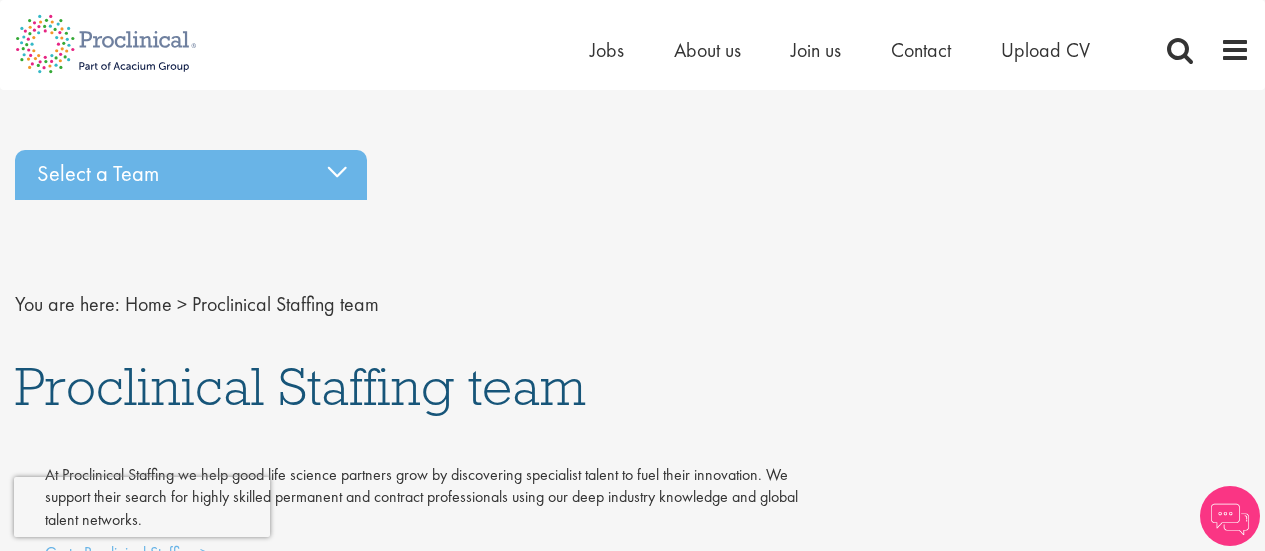 scroll, scrollTop: 0, scrollLeft: 0, axis: both 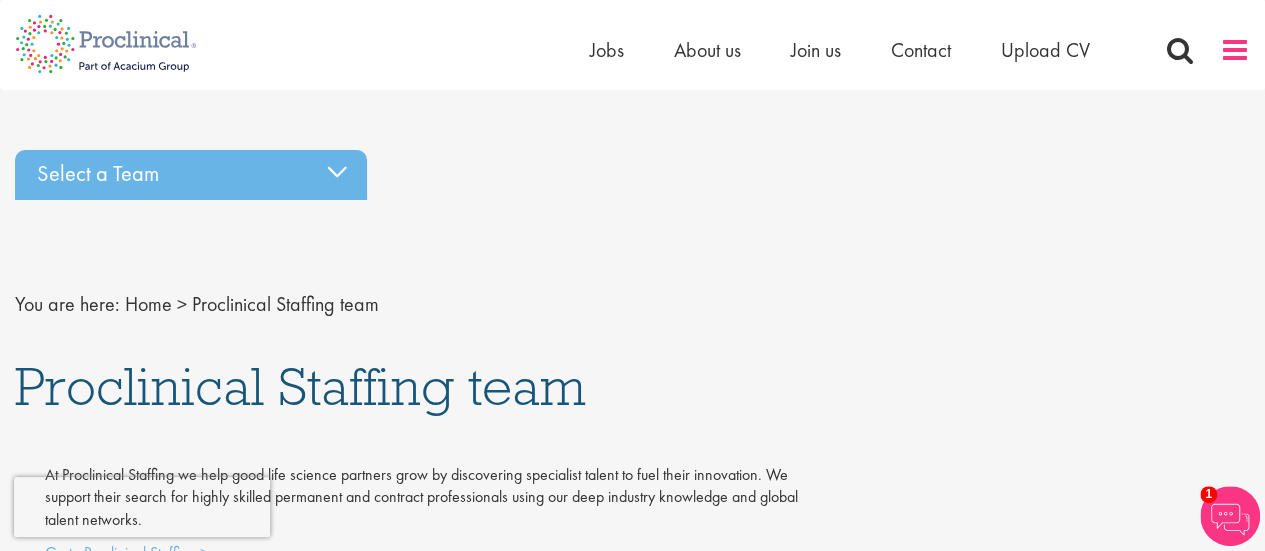 click at bounding box center [1235, 50] 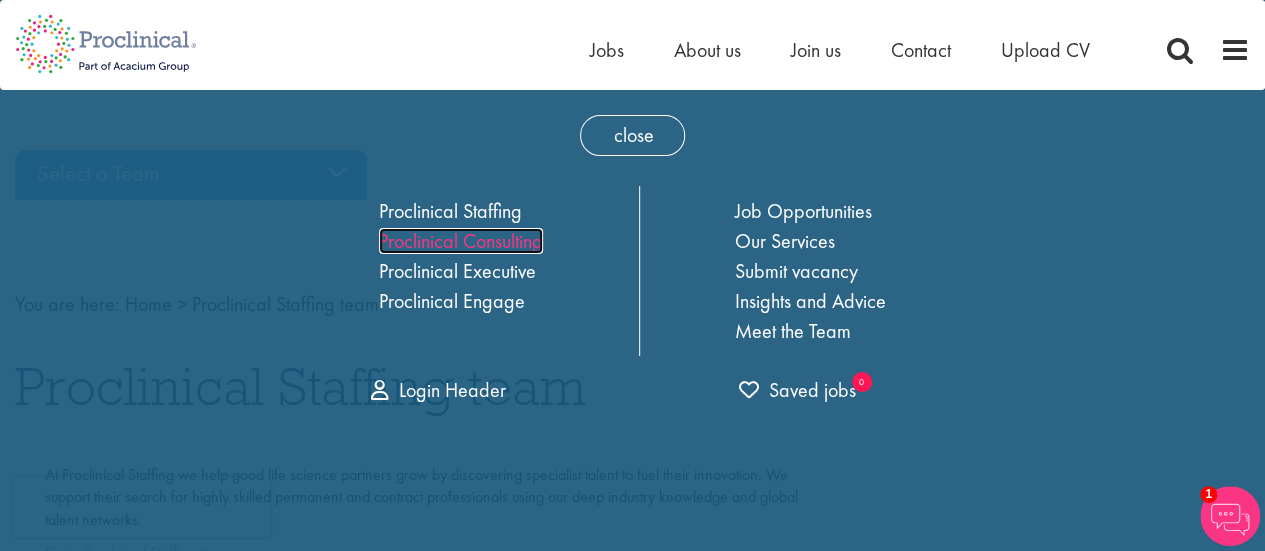 click on "Proclinical Consulting" at bounding box center [461, 241] 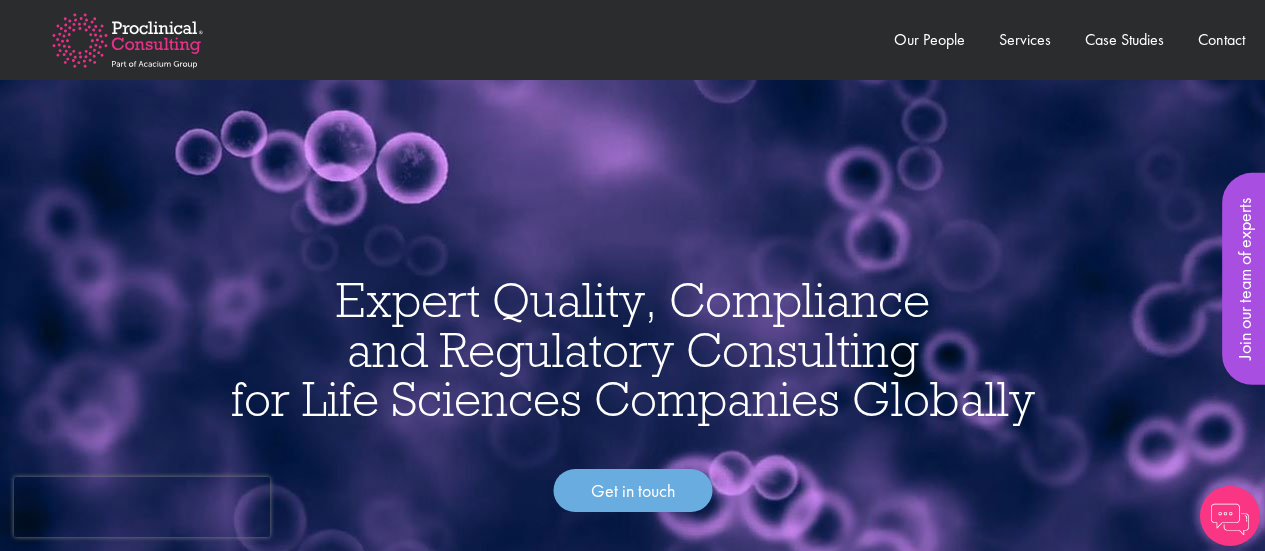scroll, scrollTop: 0, scrollLeft: 0, axis: both 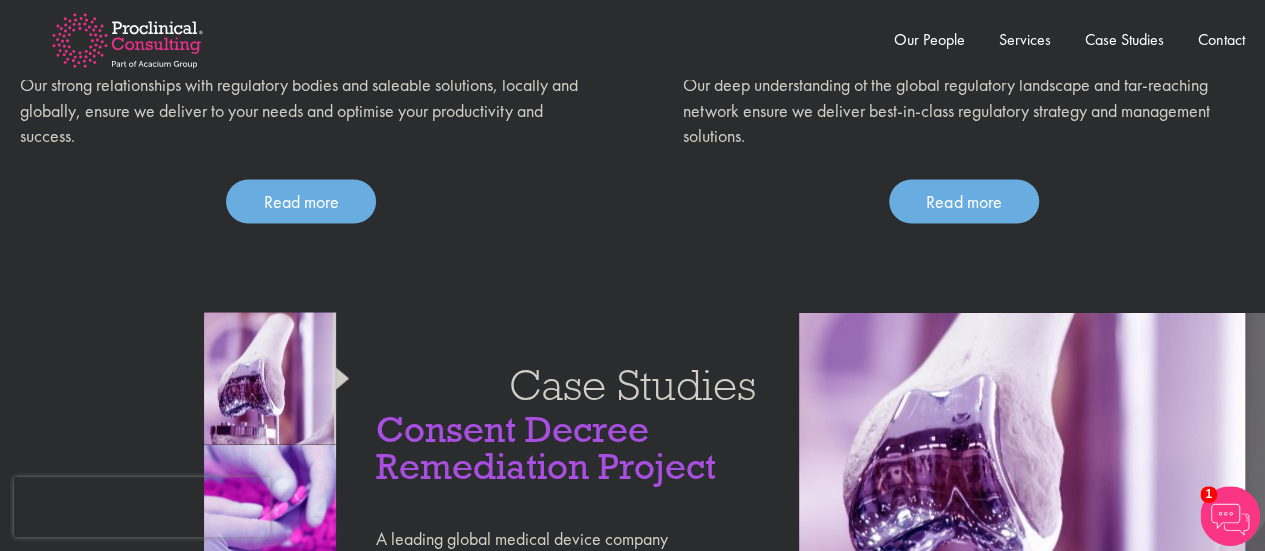 drag, startPoint x: 1273, startPoint y: 57, endPoint x: 1279, endPoint y: 224, distance: 167.10774 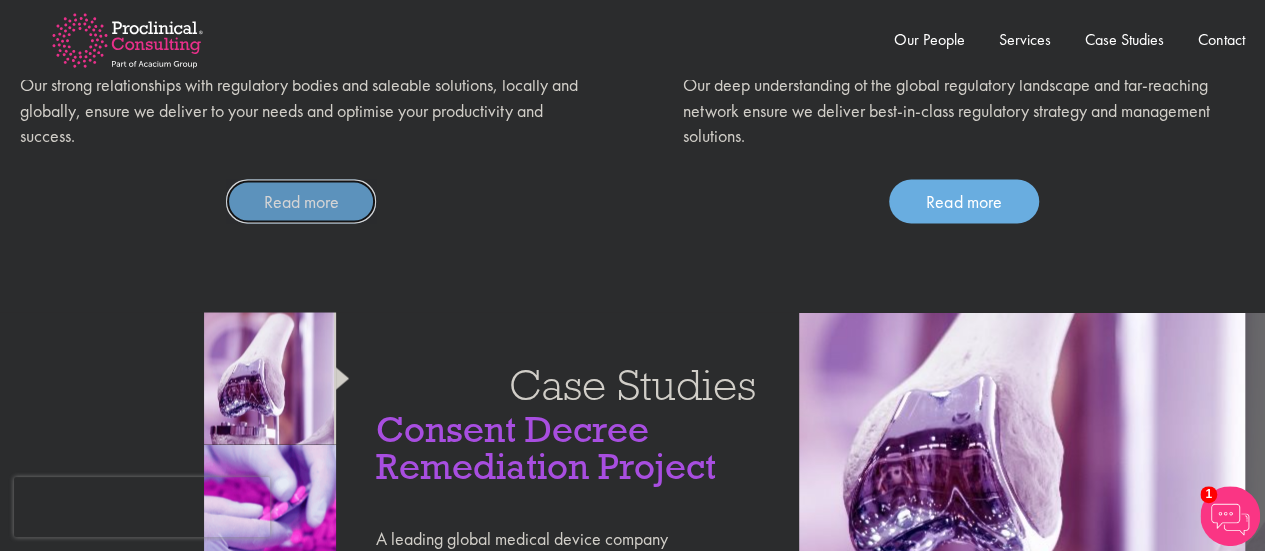 click on "Read more" at bounding box center [301, 201] 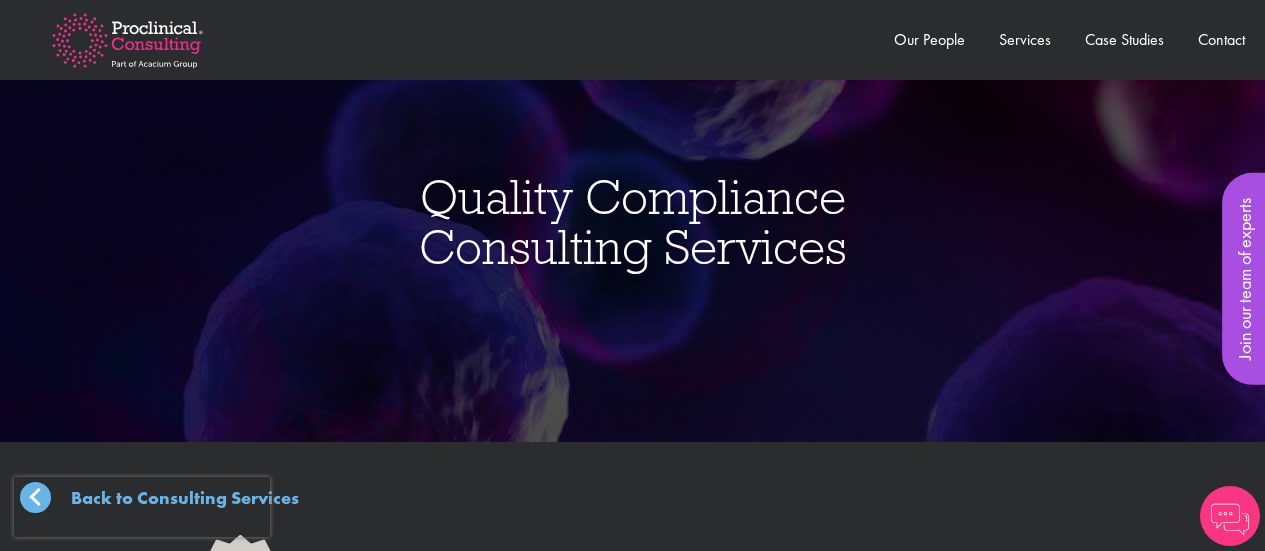 scroll, scrollTop: 0, scrollLeft: 0, axis: both 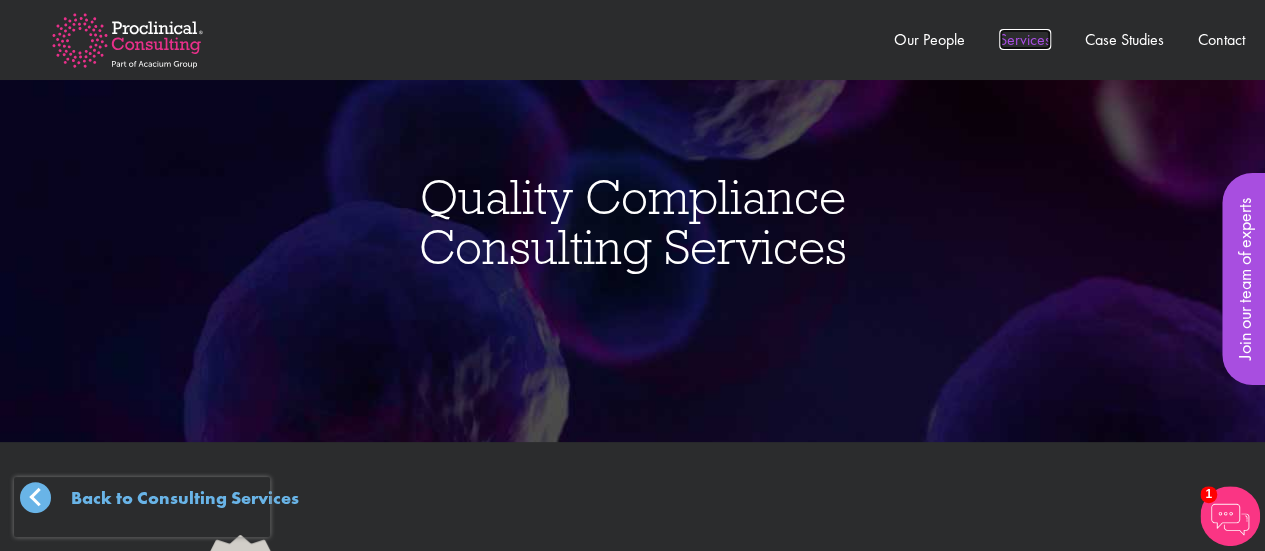 click on "Services" at bounding box center (1025, 39) 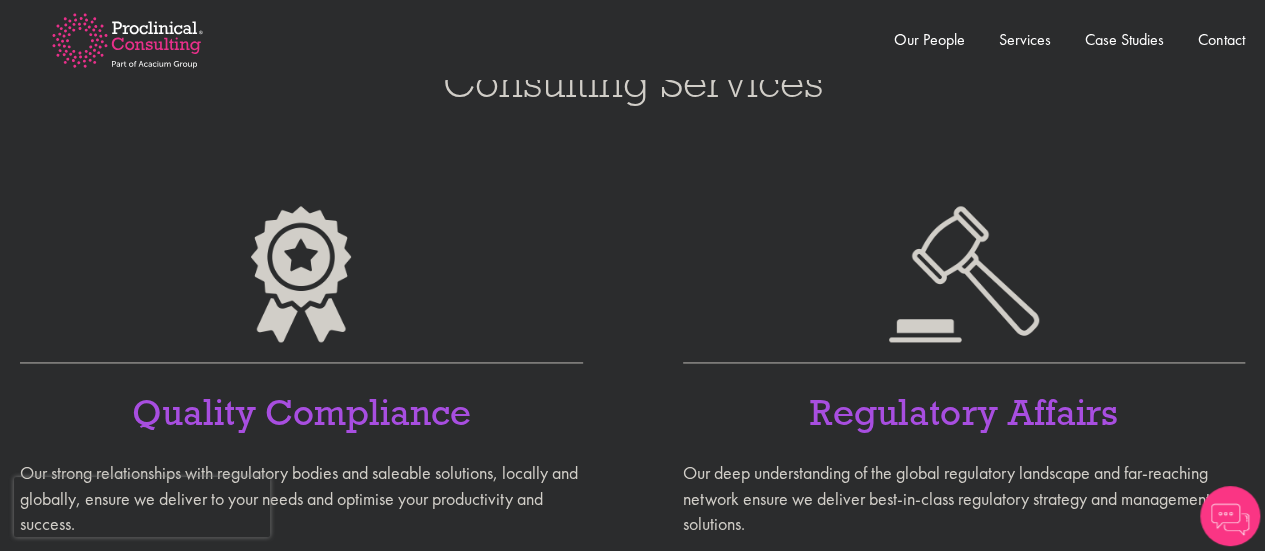 scroll, scrollTop: 1311, scrollLeft: 0, axis: vertical 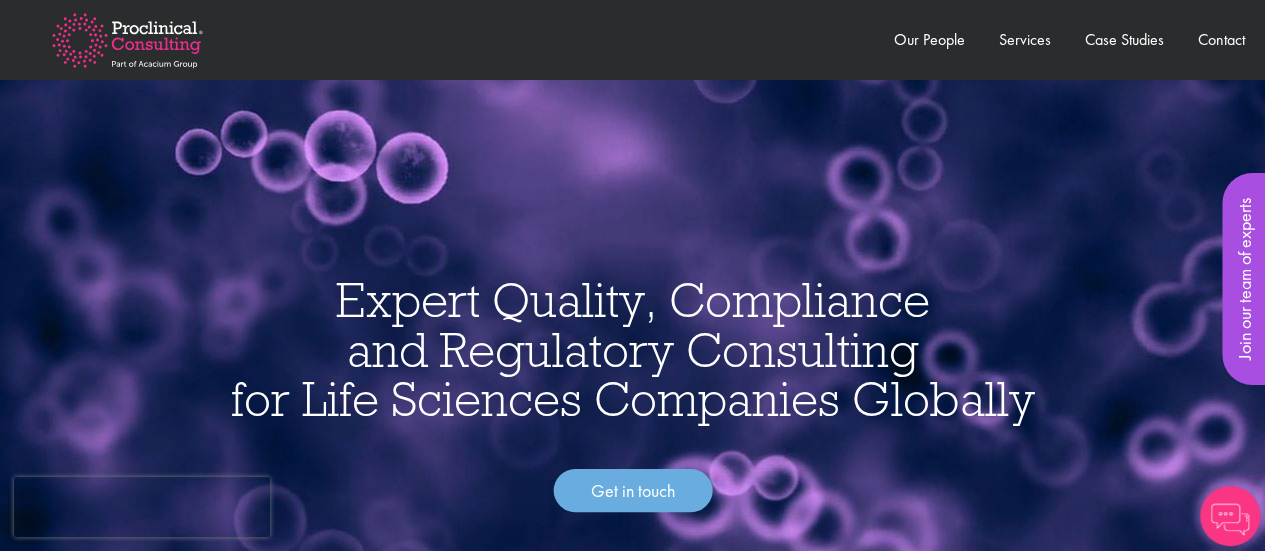 drag, startPoint x: 1269, startPoint y: 168, endPoint x: 1260, endPoint y: -16, distance: 184.21997 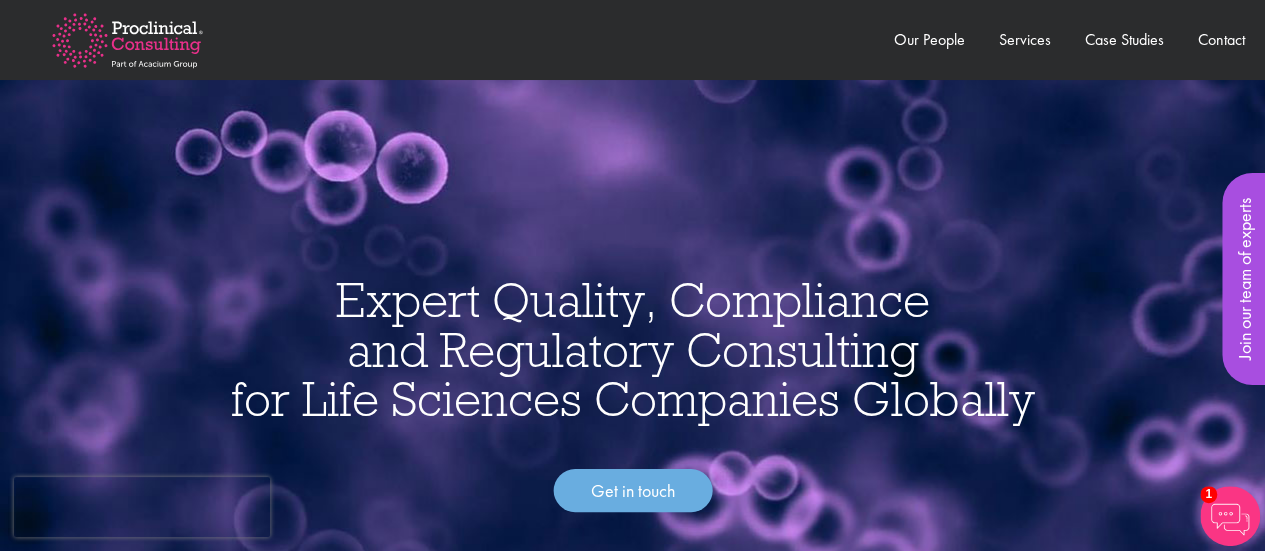 click at bounding box center (127, 40) 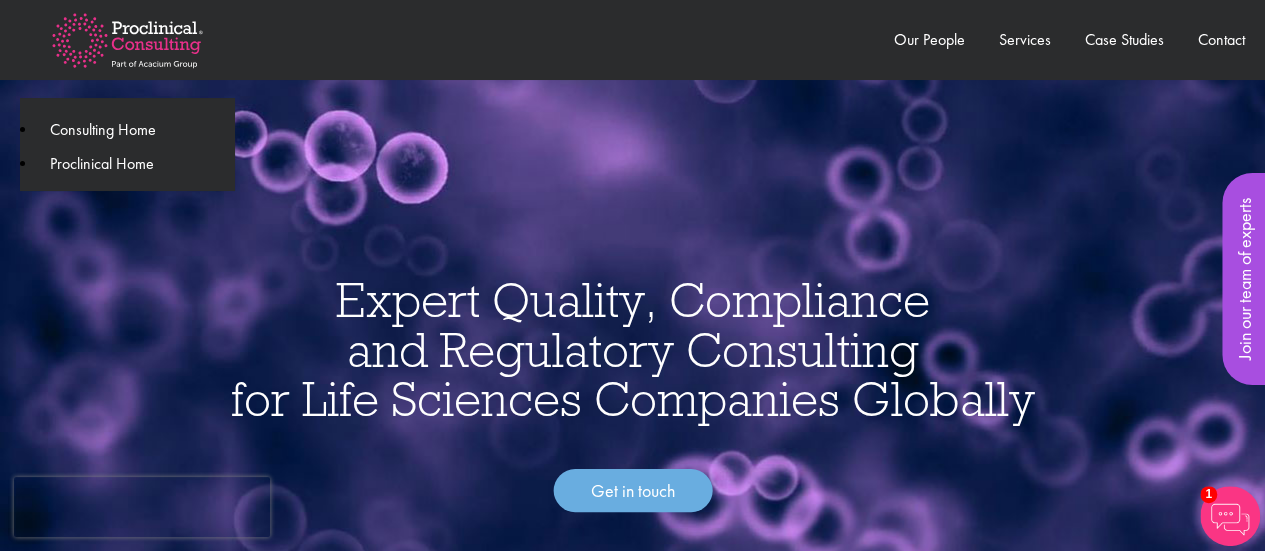 click at bounding box center (127, 40) 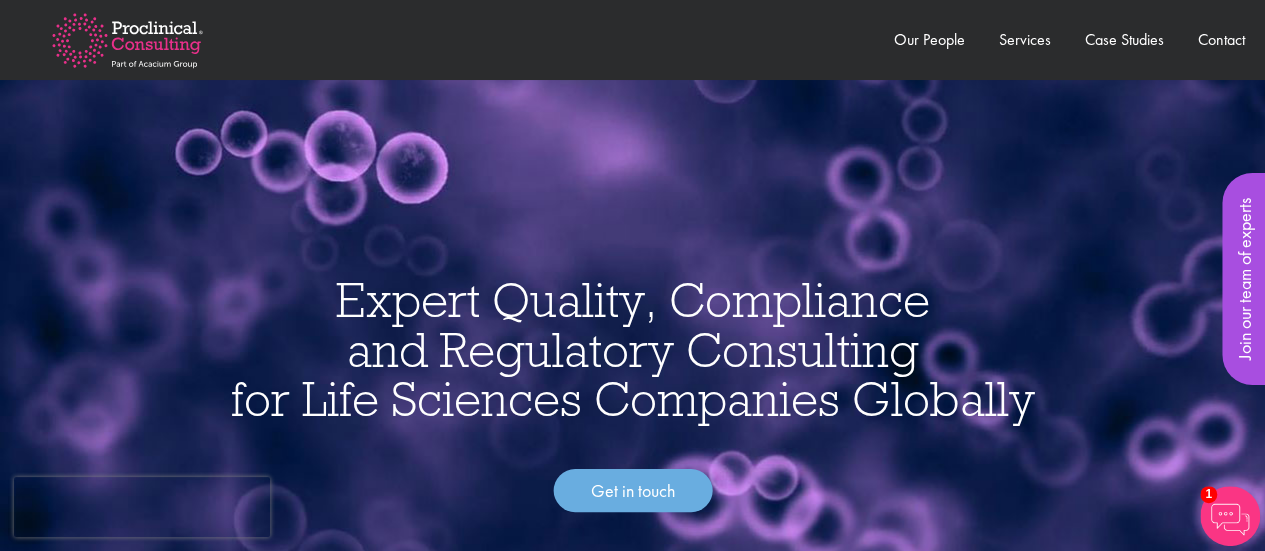 click at bounding box center [127, 40] 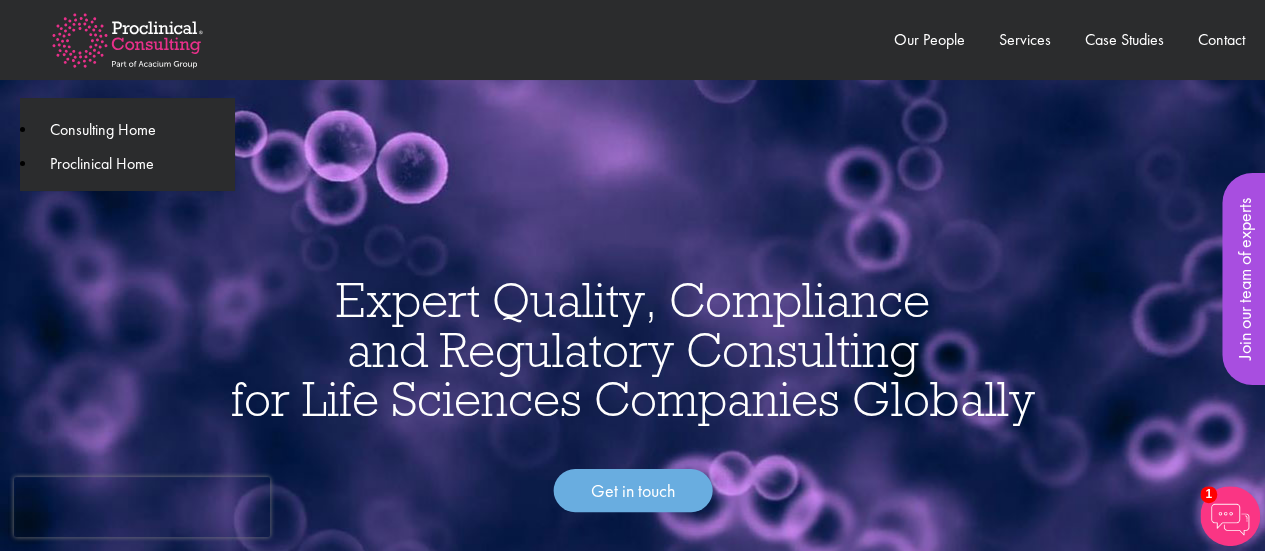 click at bounding box center (127, 40) 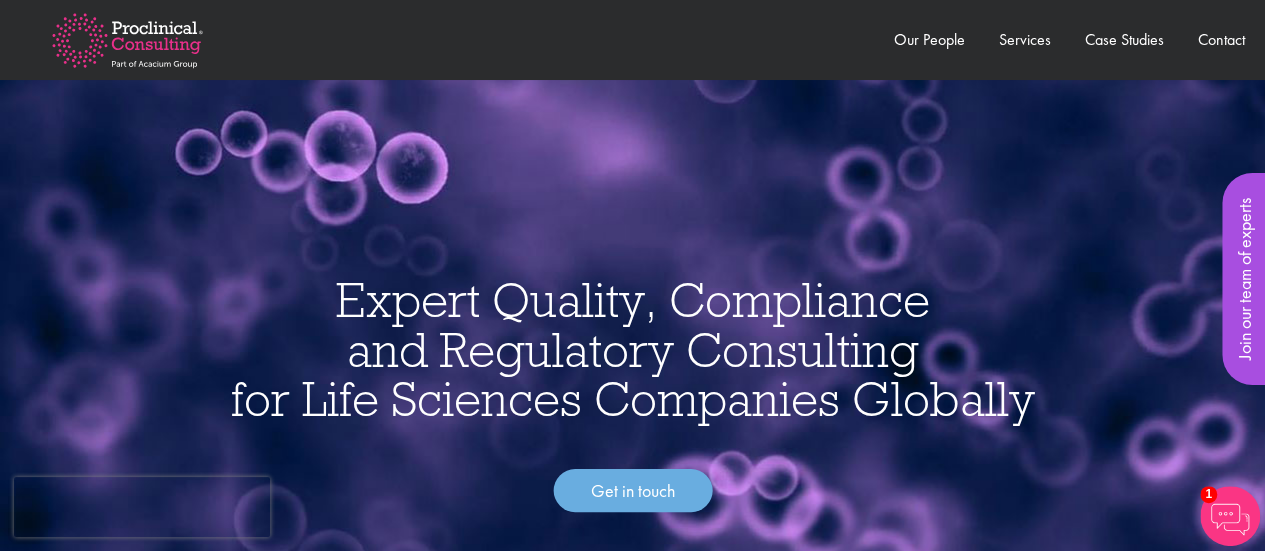 click at bounding box center (127, 40) 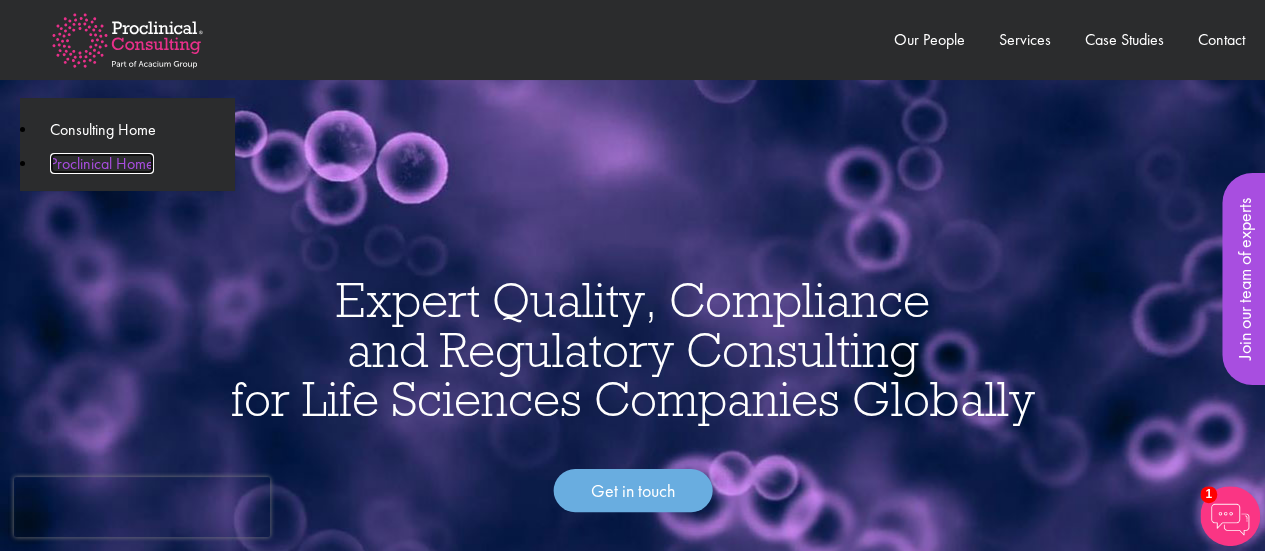 click on "Proclinical Home" at bounding box center [102, 163] 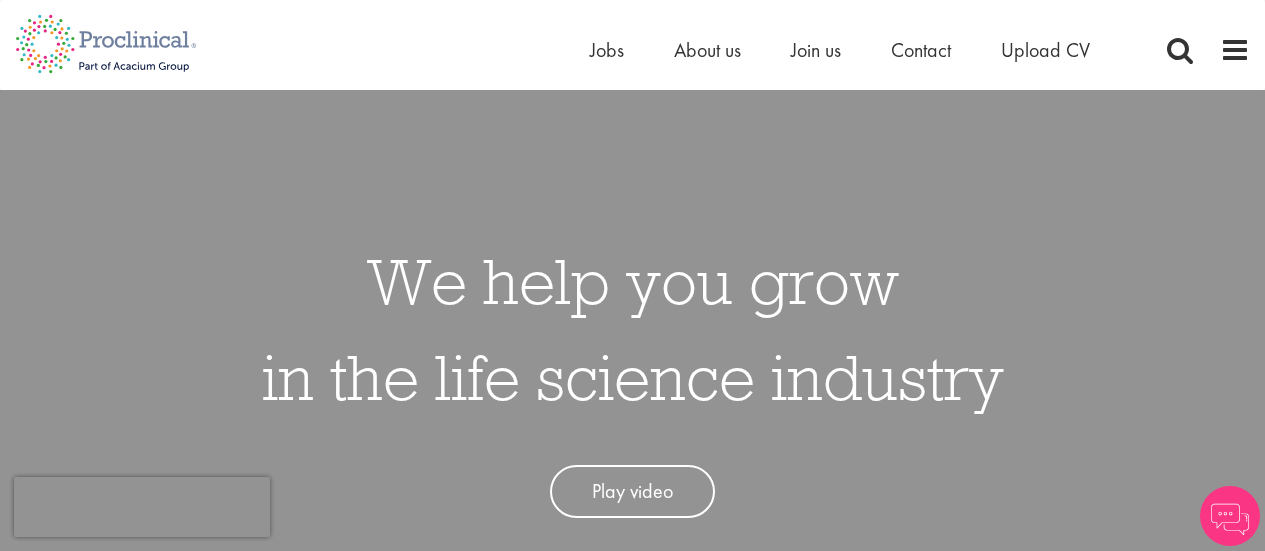 scroll, scrollTop: 0, scrollLeft: 0, axis: both 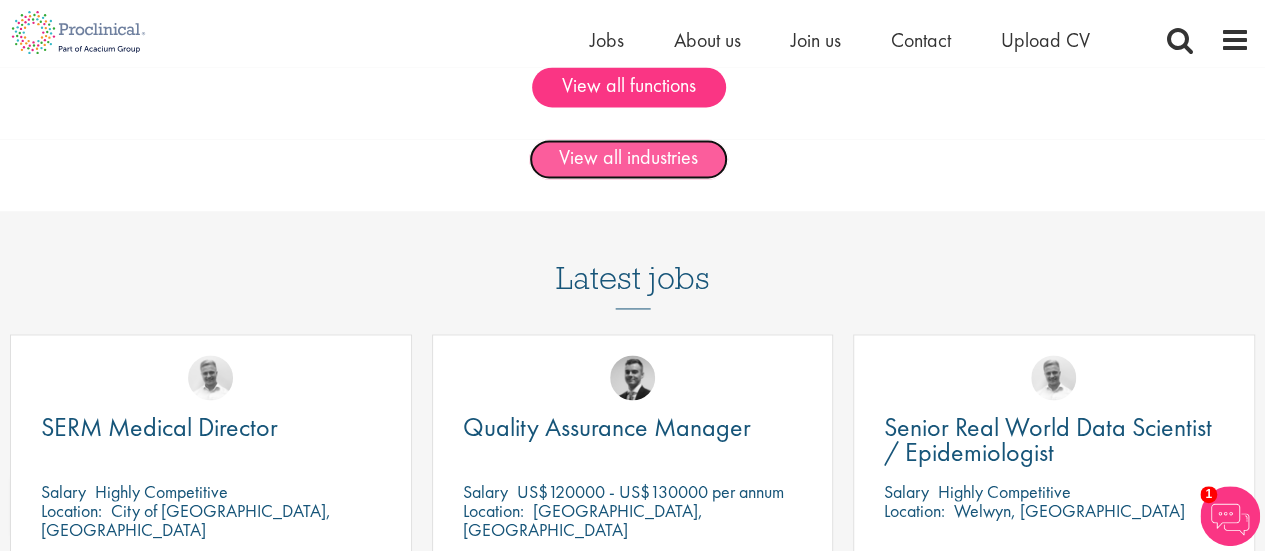 click on "View all industries" at bounding box center [628, 159] 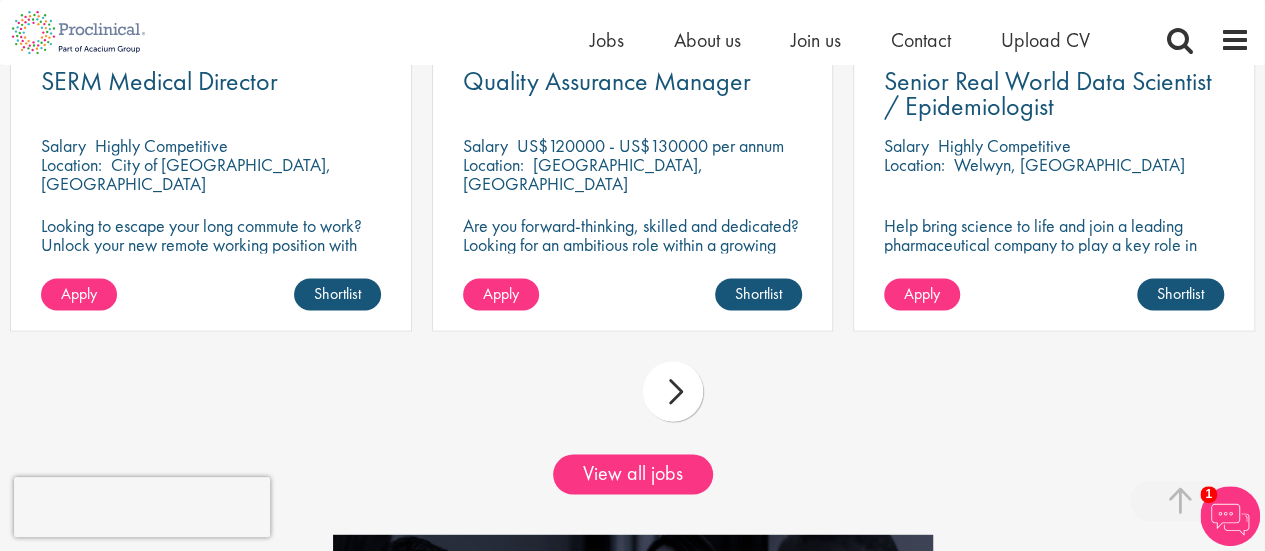scroll, scrollTop: 1758, scrollLeft: 0, axis: vertical 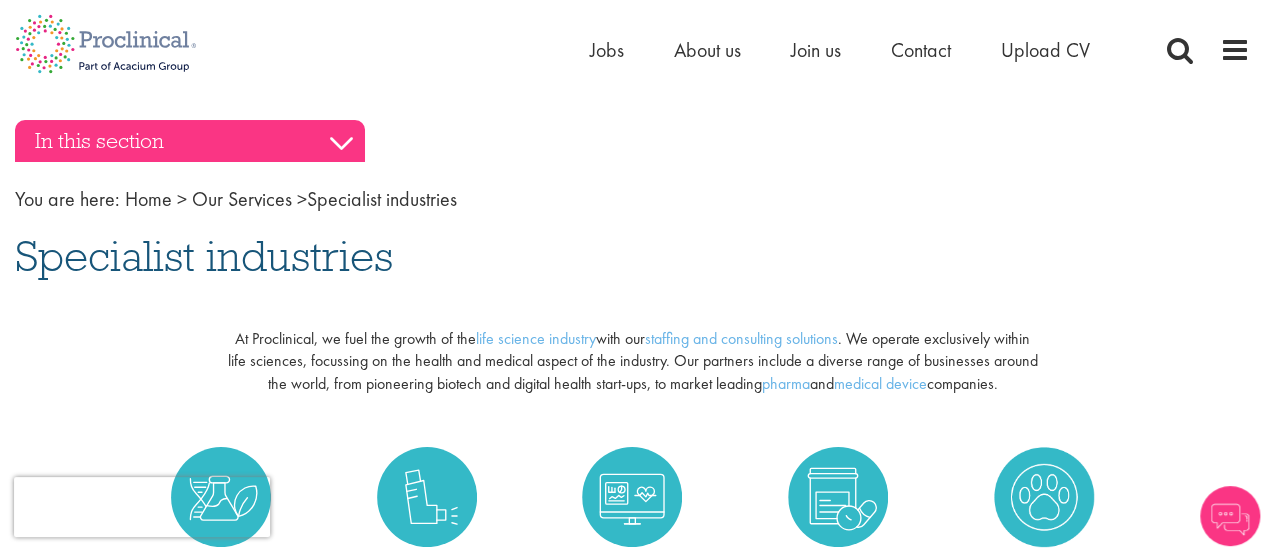 click on "In this section" at bounding box center [190, 141] 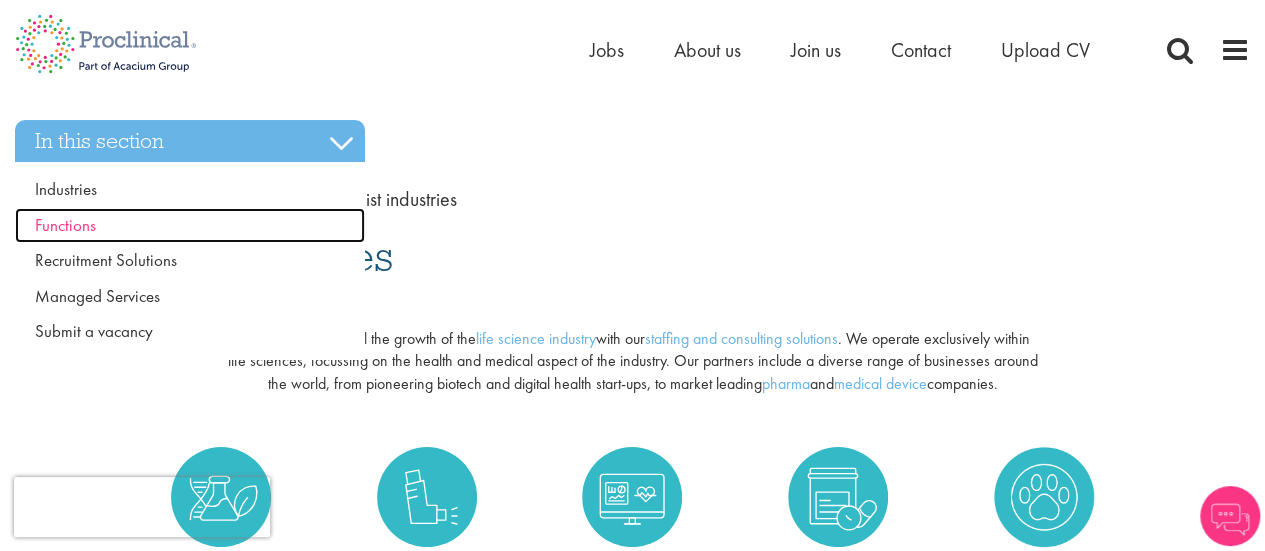 click on "Functions" at bounding box center (65, 225) 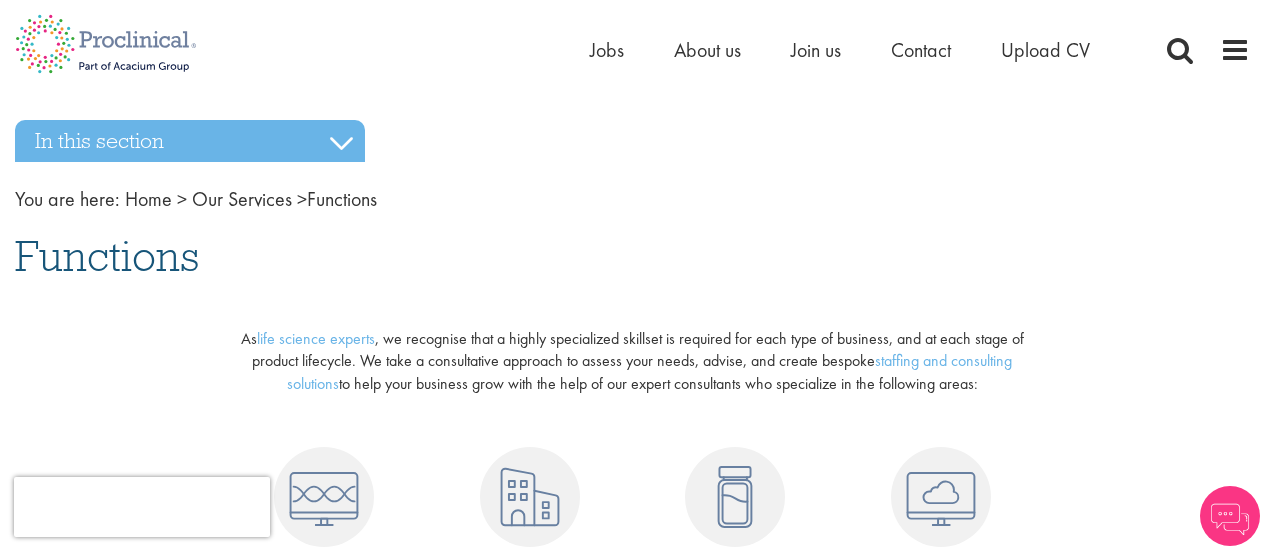 scroll, scrollTop: 0, scrollLeft: 0, axis: both 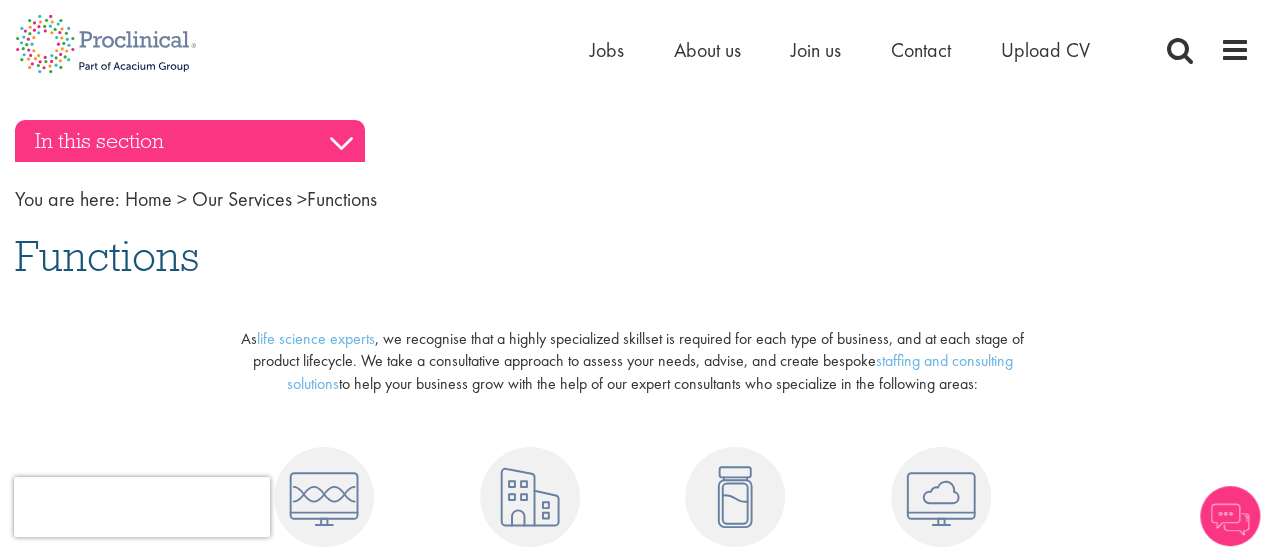 click on "In this section" at bounding box center [190, 141] 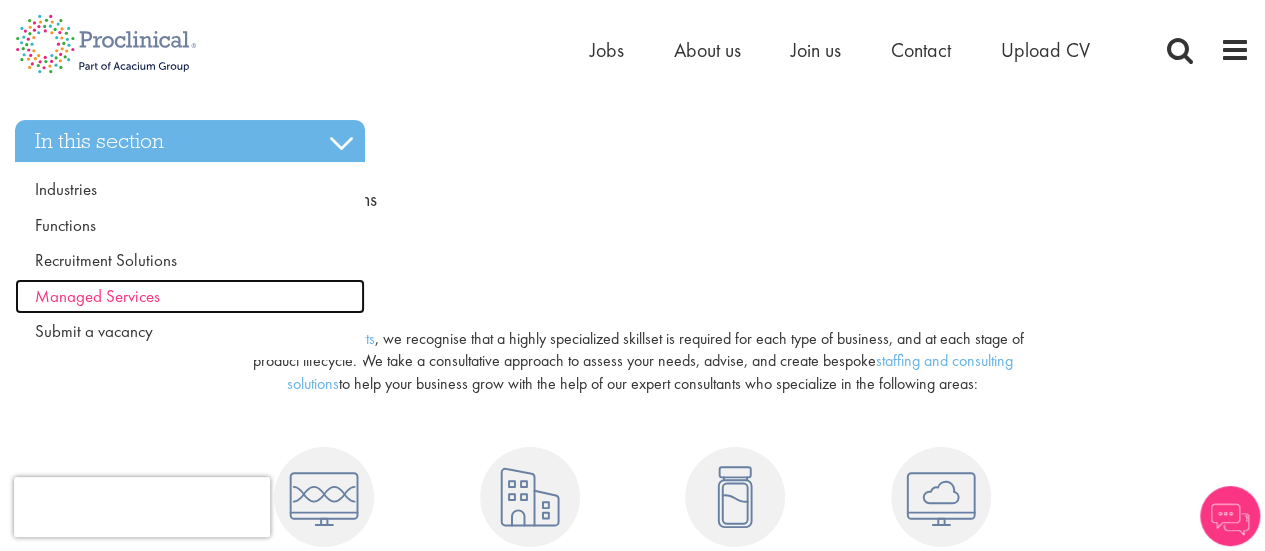 click on "Managed Services" at bounding box center (97, 296) 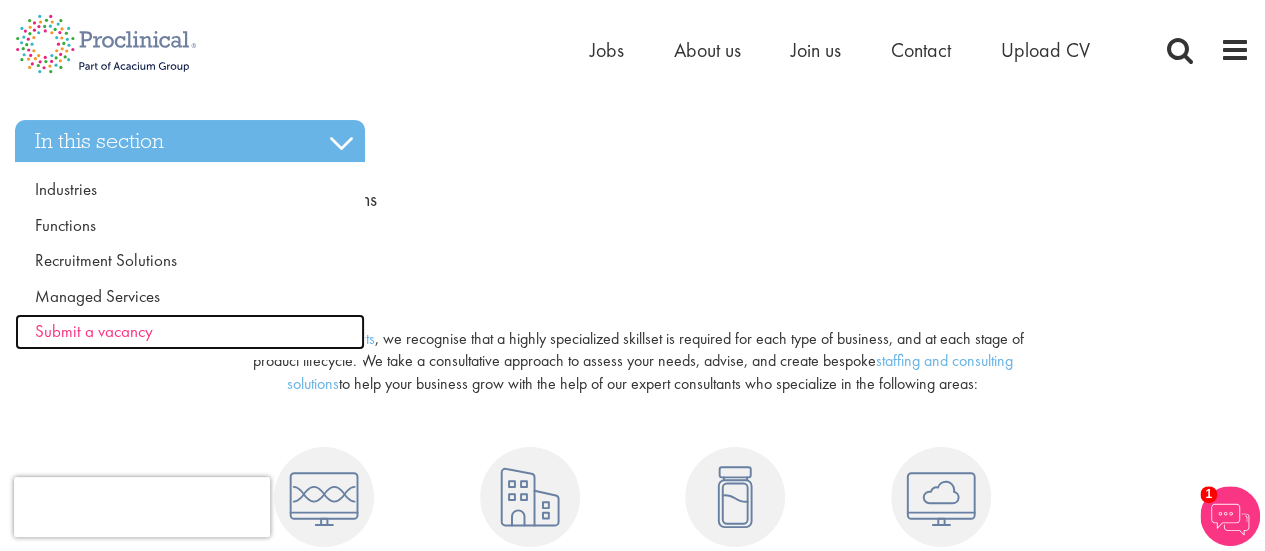 click on "Submit a vacancy" at bounding box center [94, 331] 